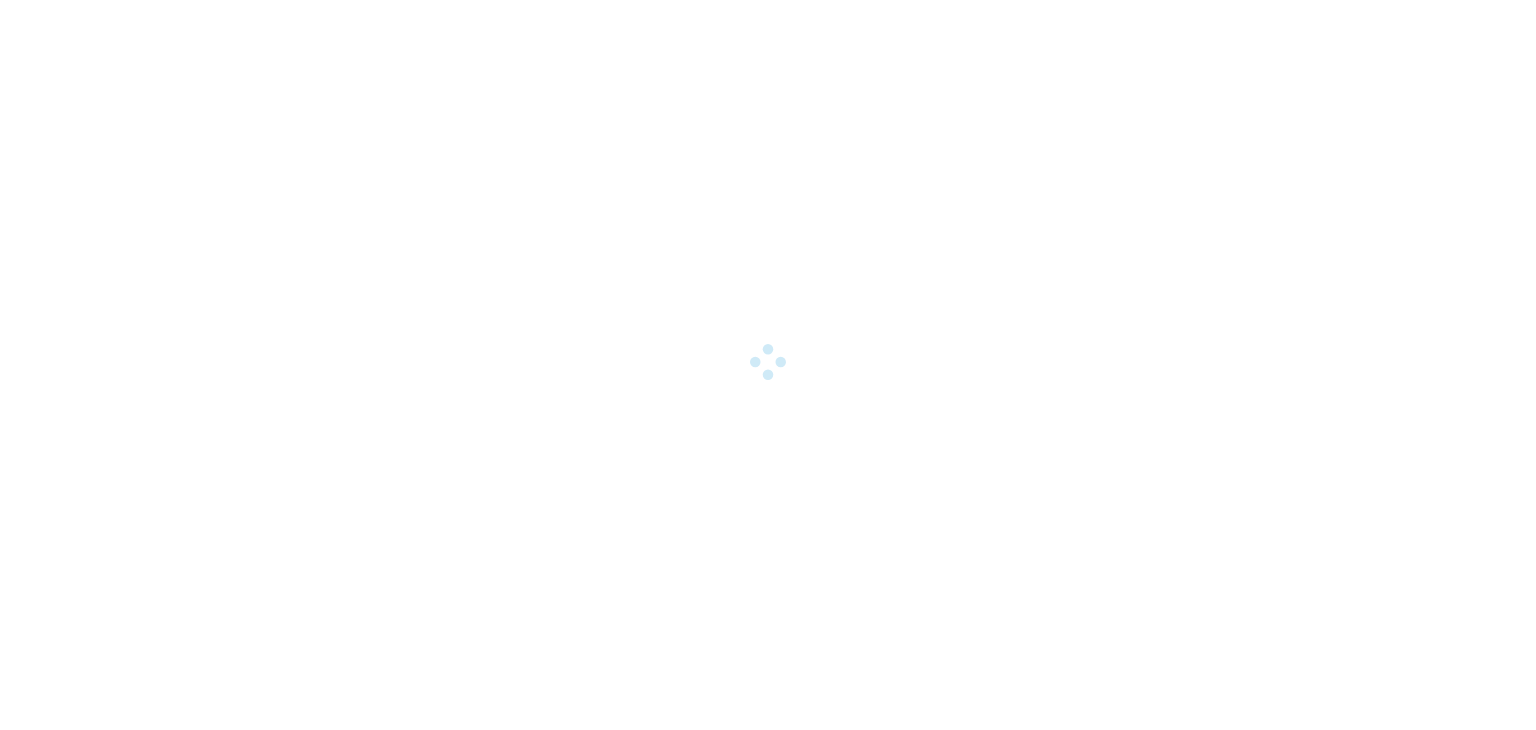 scroll, scrollTop: 0, scrollLeft: 0, axis: both 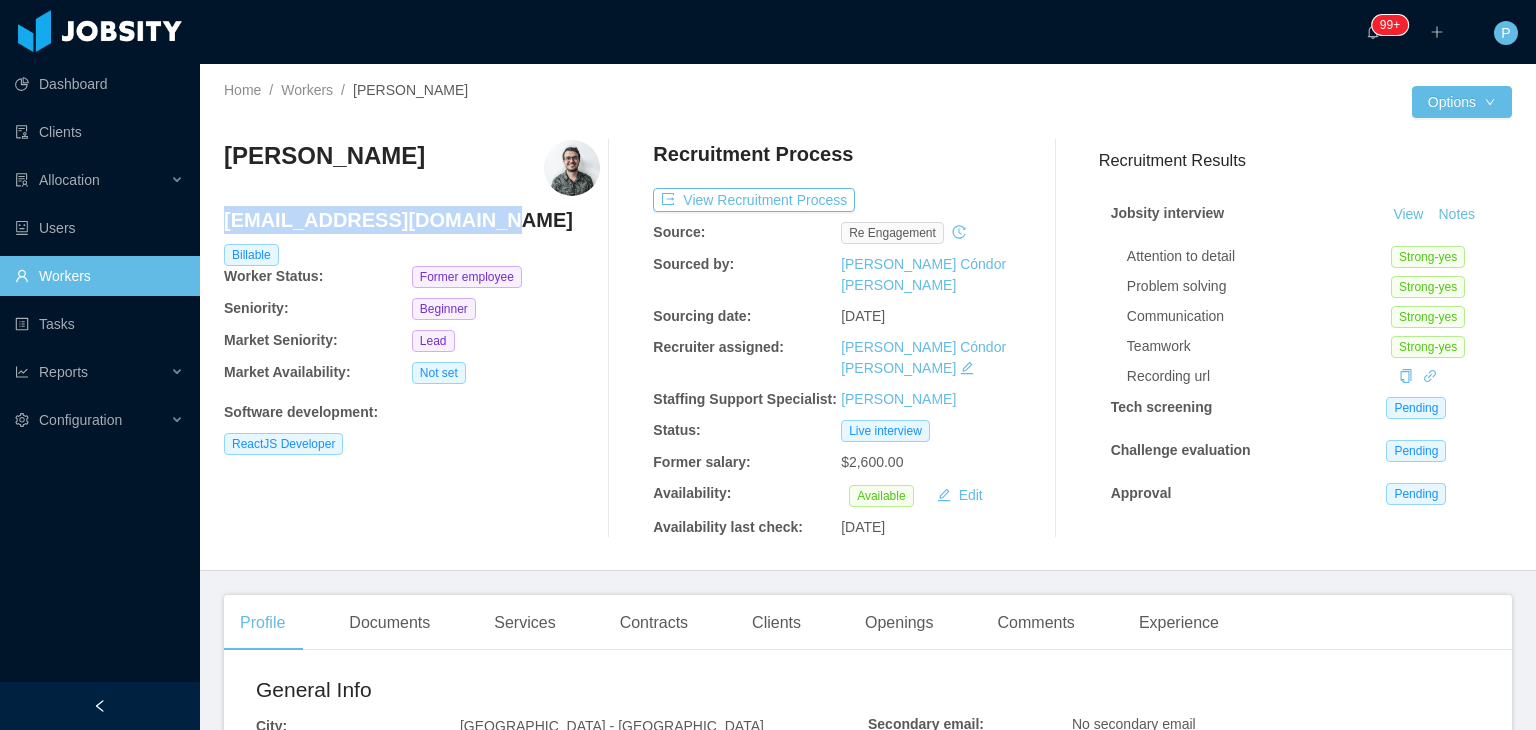 drag, startPoint x: 488, startPoint y: 221, endPoint x: 228, endPoint y: 222, distance: 260.00192 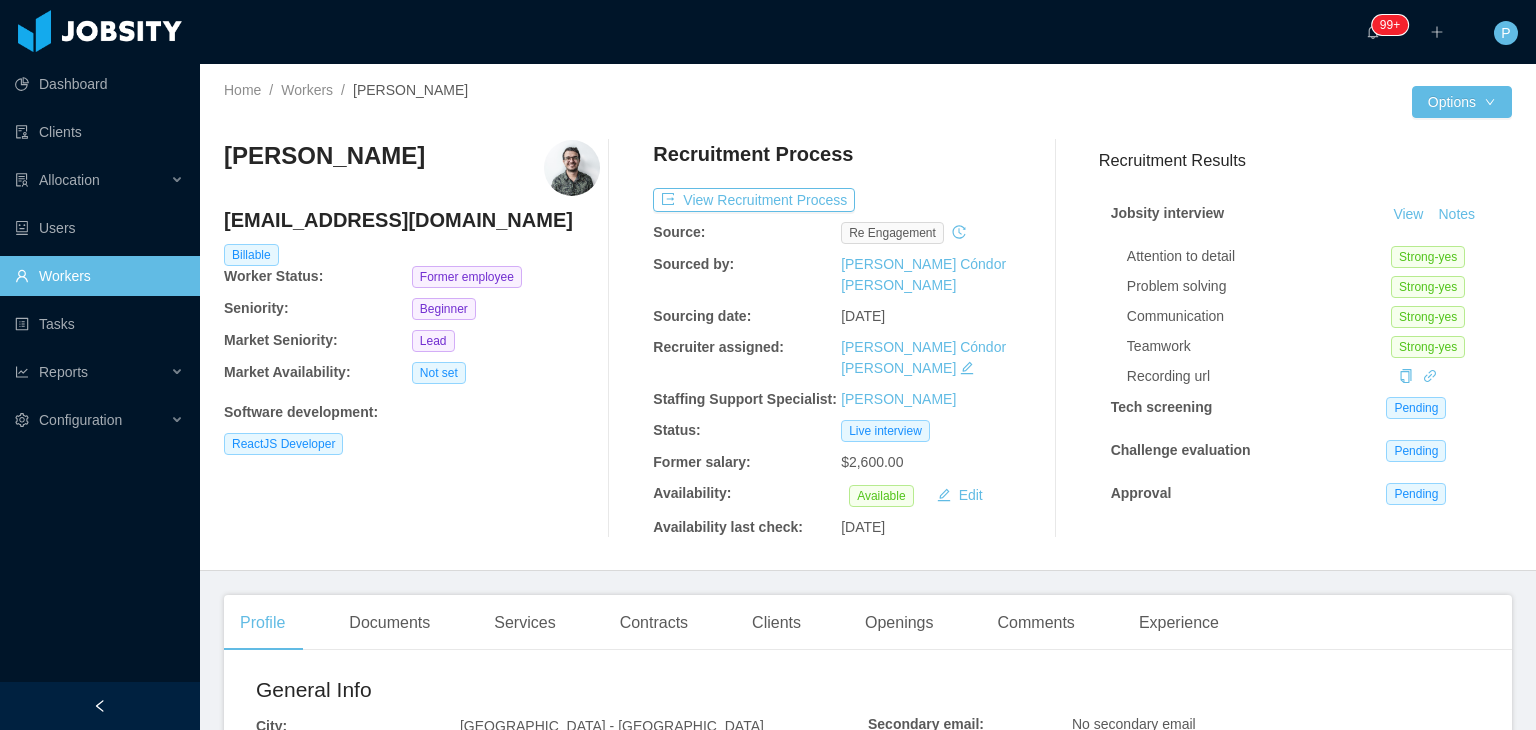 click on "Recruitment Process" at bounding box center (841, 159) 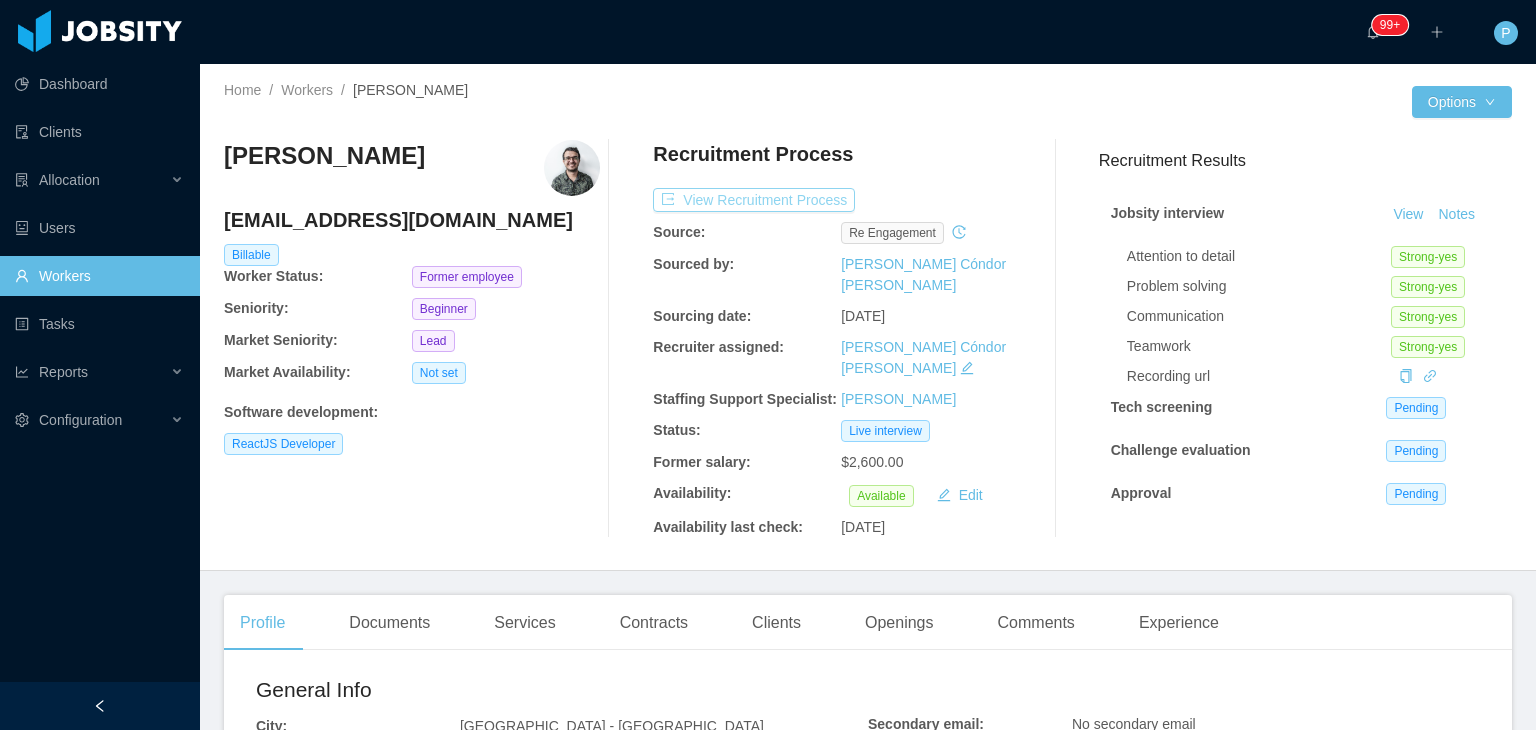 click on "View Recruitment Process" at bounding box center [754, 200] 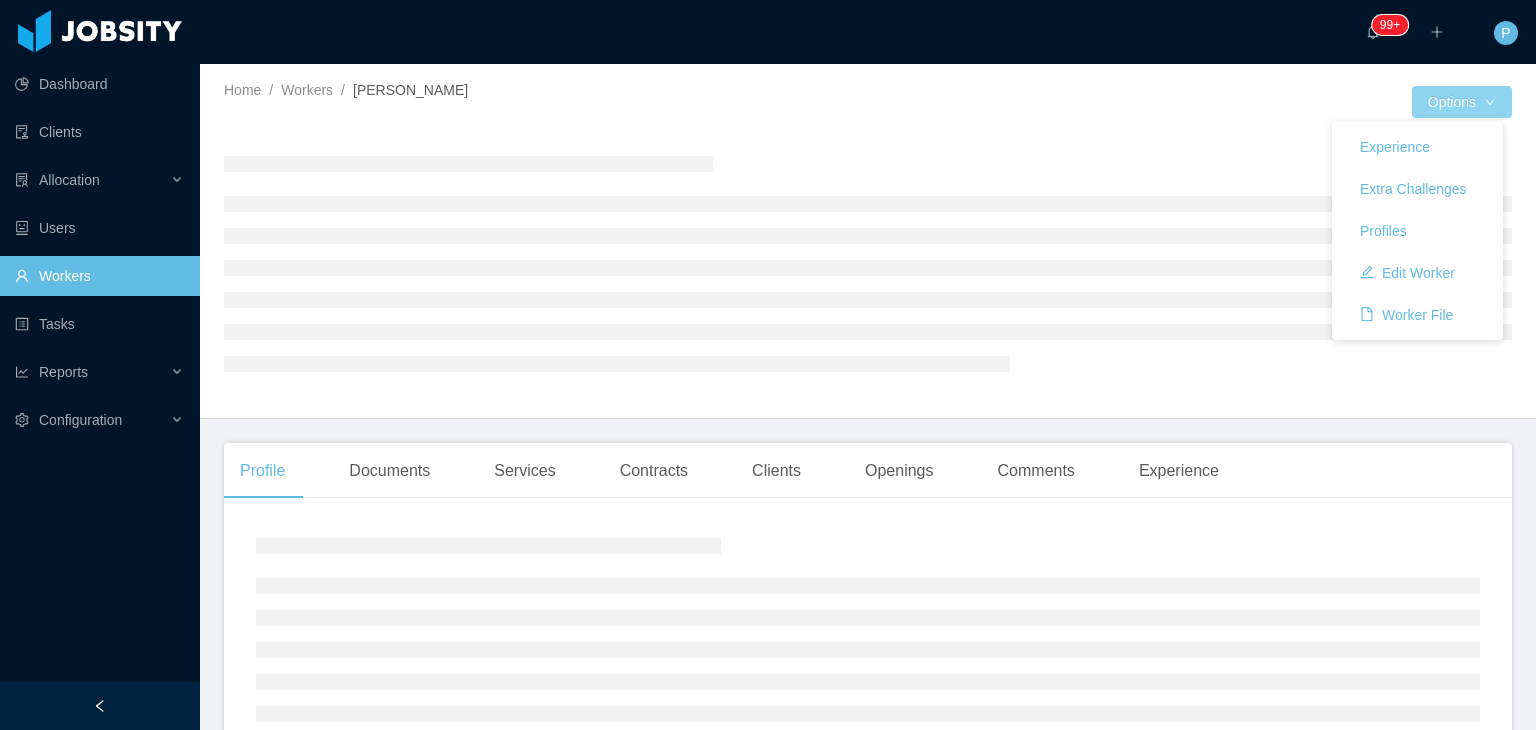 click on "Options" at bounding box center [1462, 102] 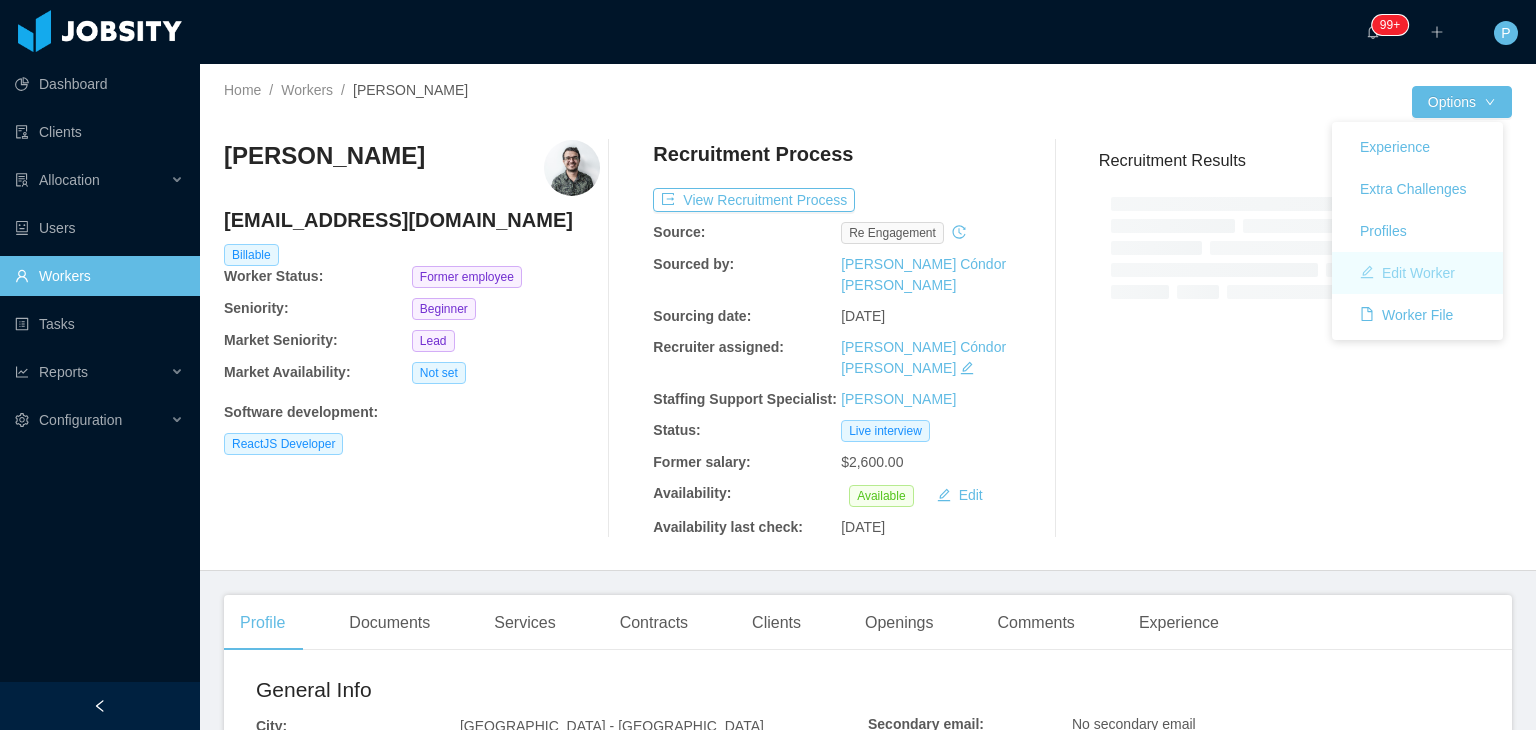 click on "Edit Worker" at bounding box center (1407, 273) 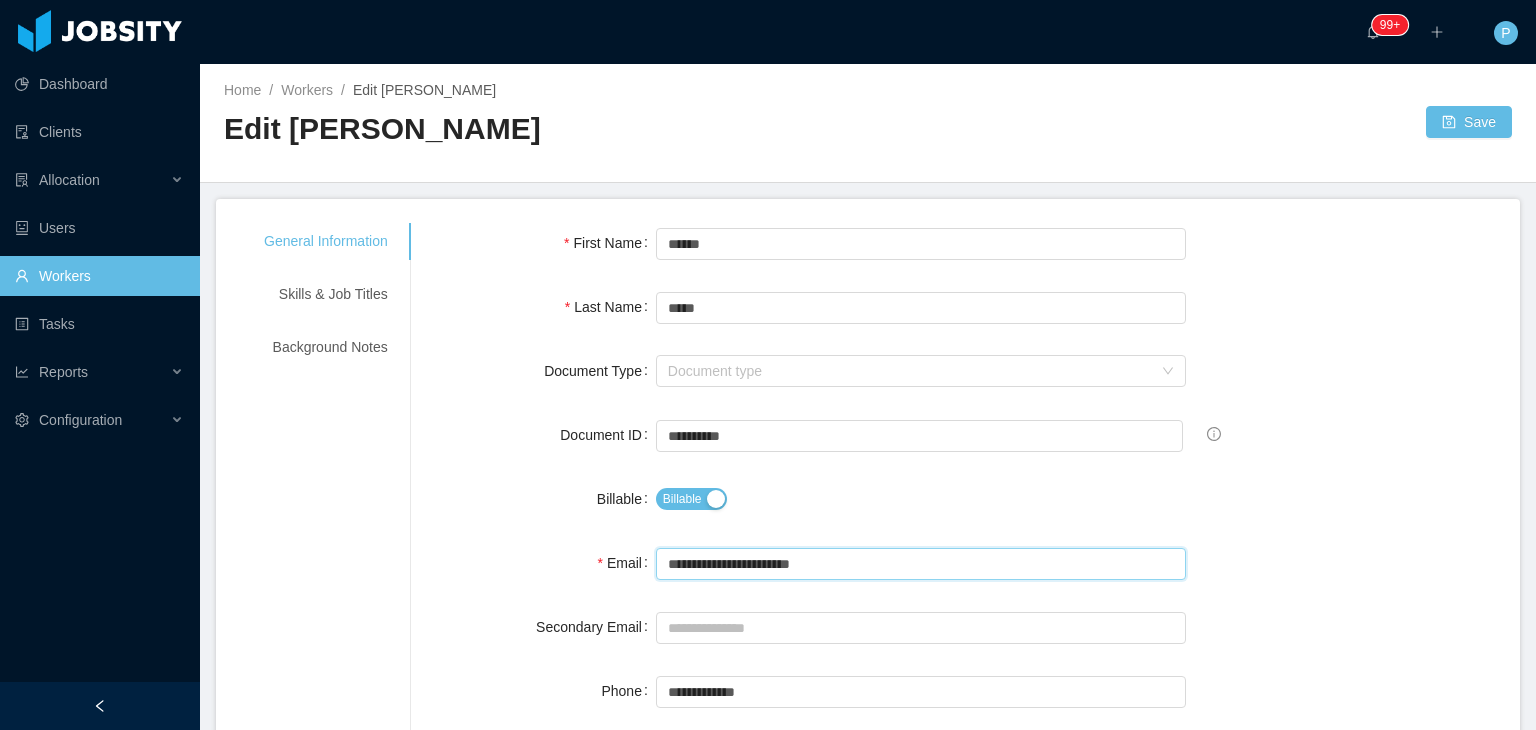 drag, startPoint x: 858, startPoint y: 558, endPoint x: 661, endPoint y: 568, distance: 197.25365 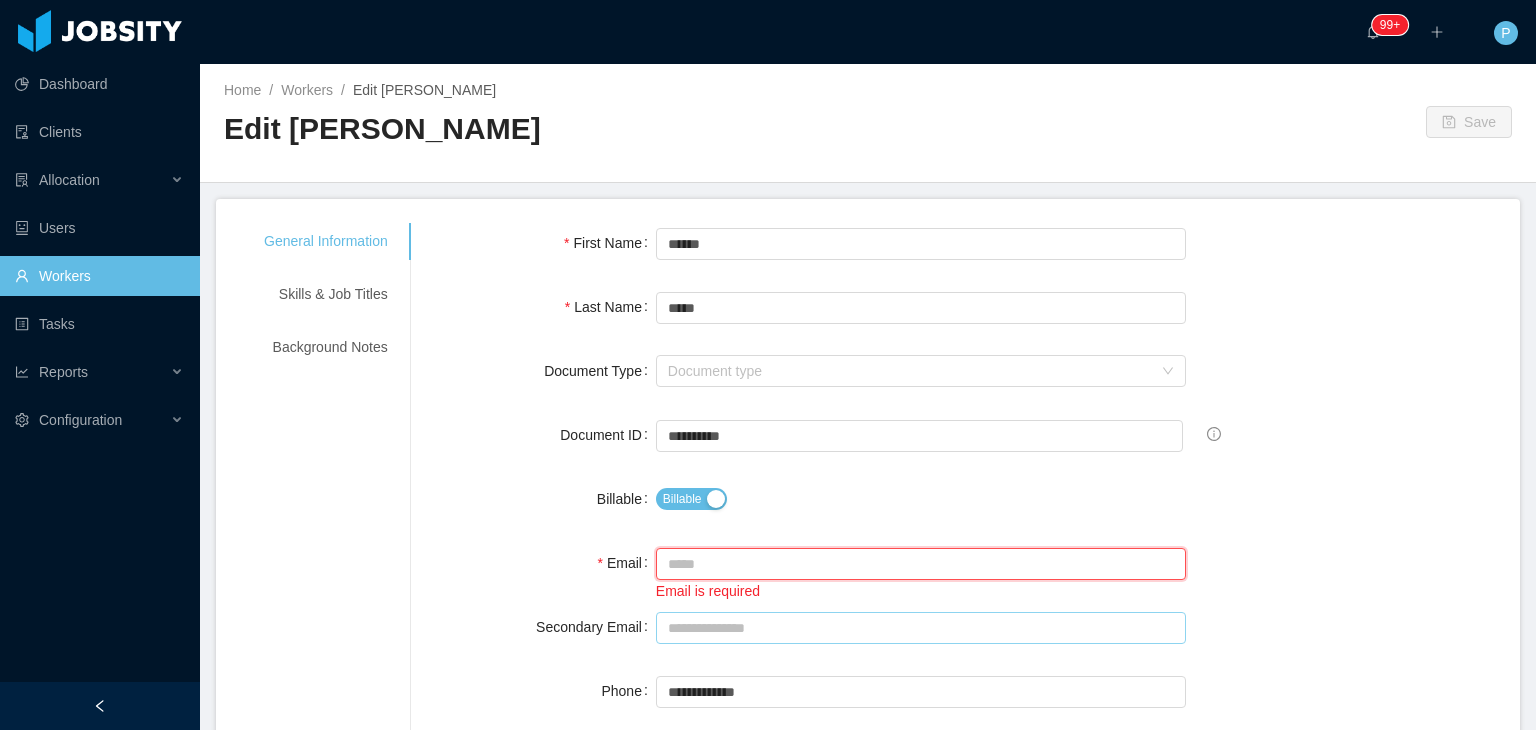 type 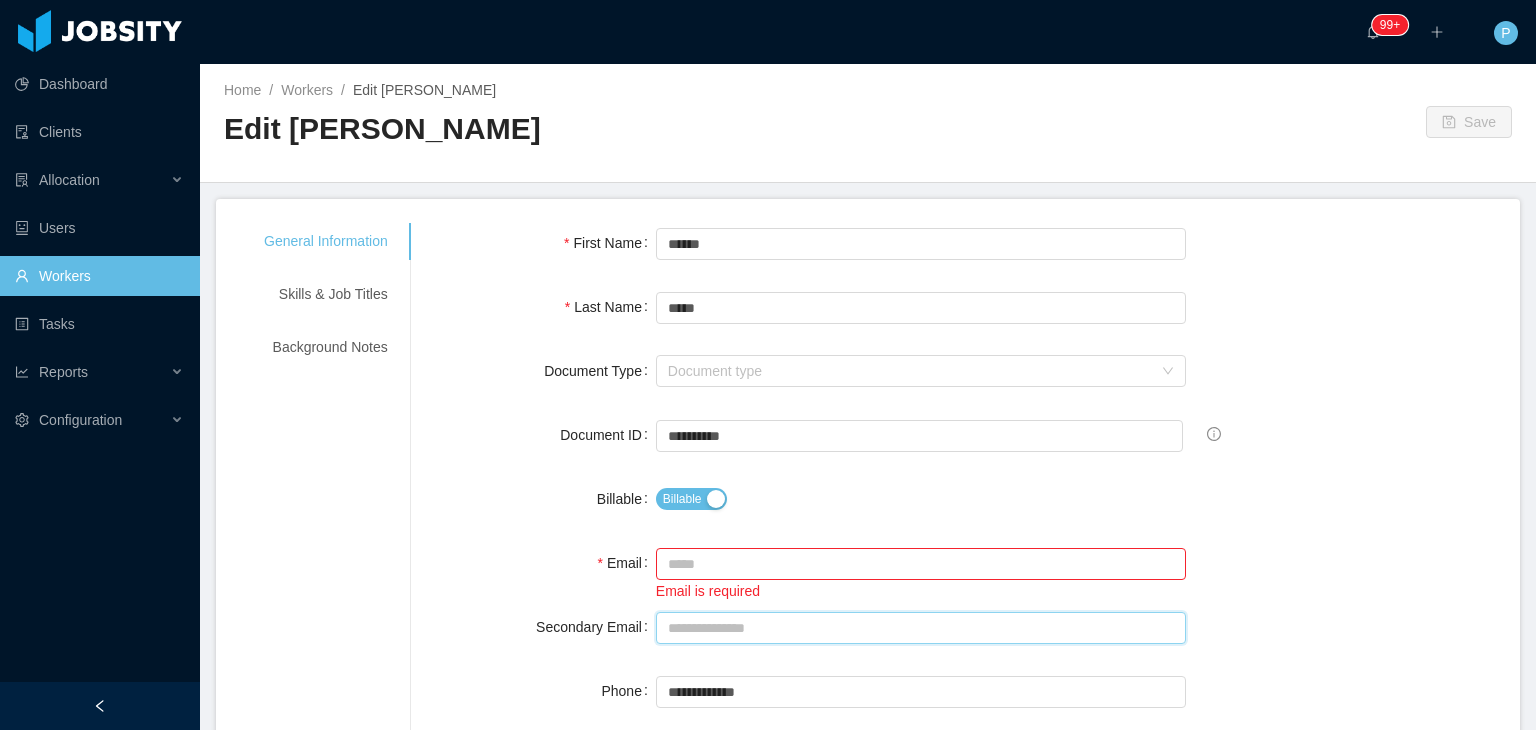 click on "Secondary Email" at bounding box center (921, 628) 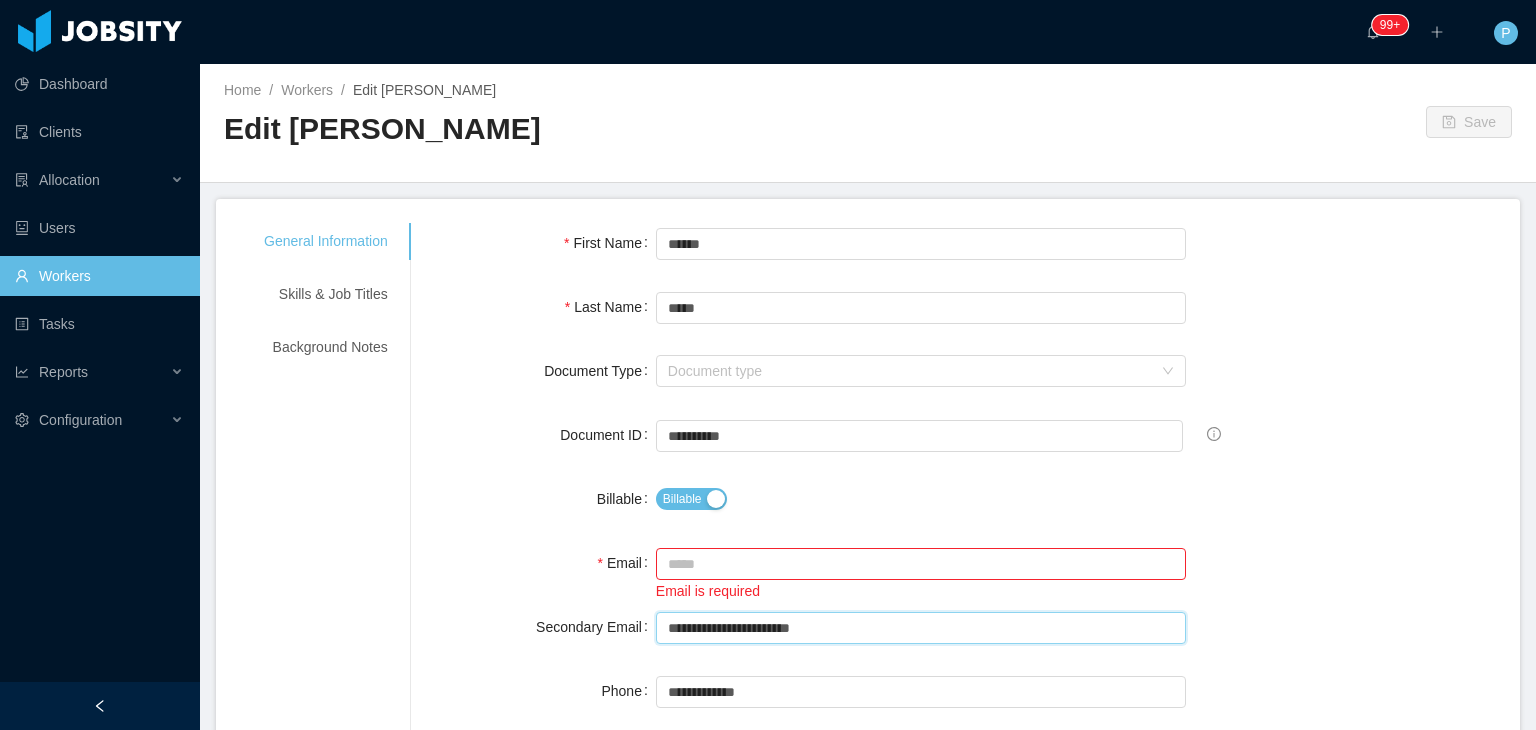 type on "**********" 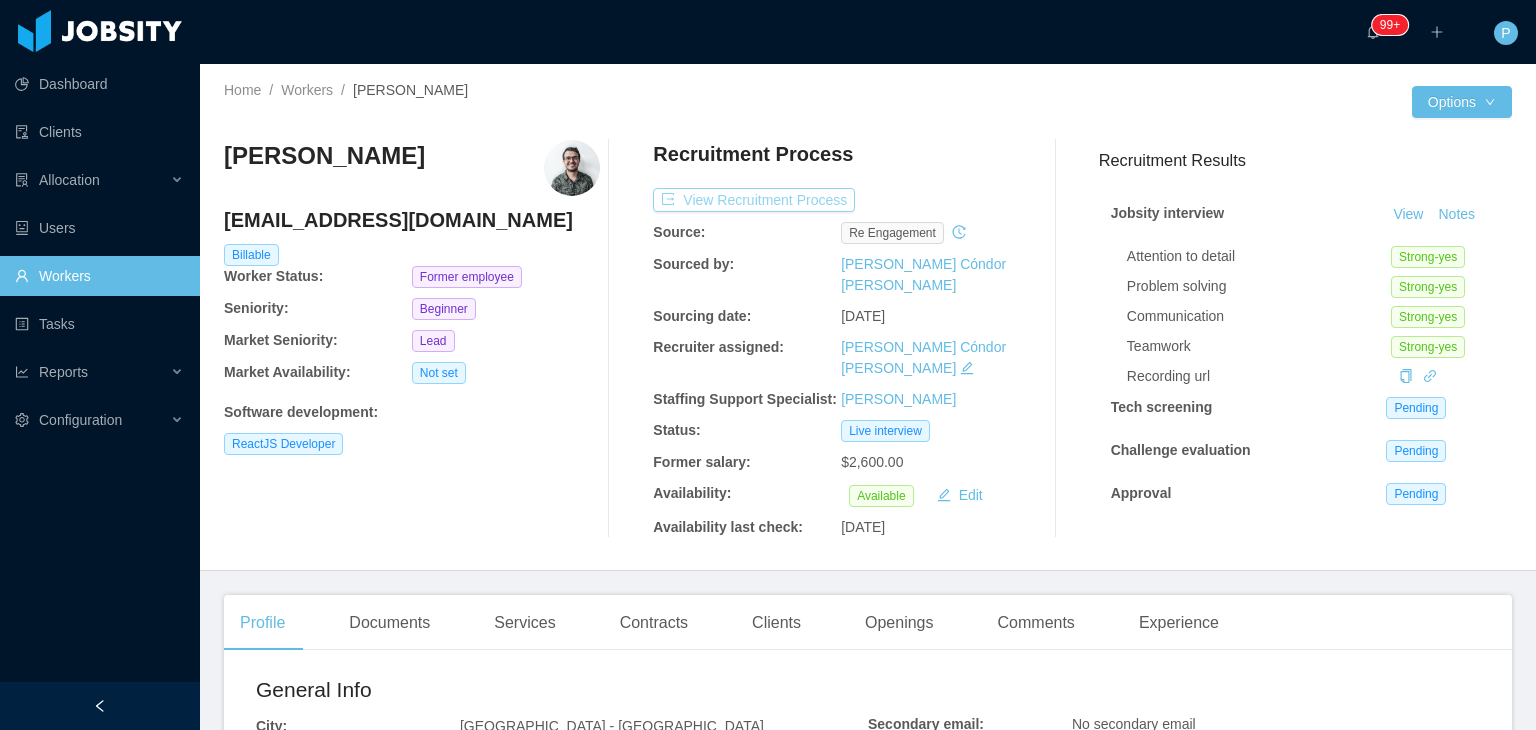 click on "View Recruitment Process" at bounding box center (754, 200) 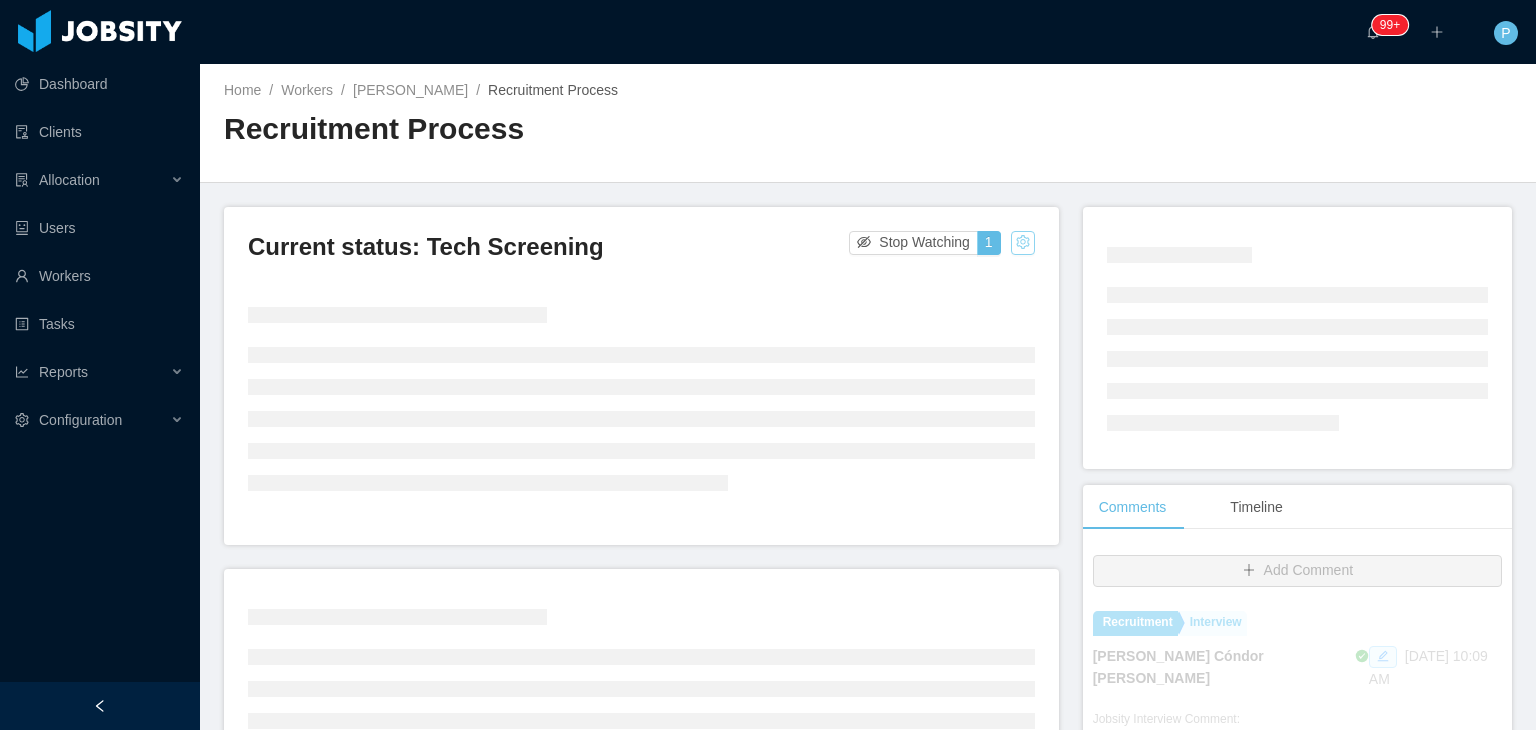 click at bounding box center [1023, 243] 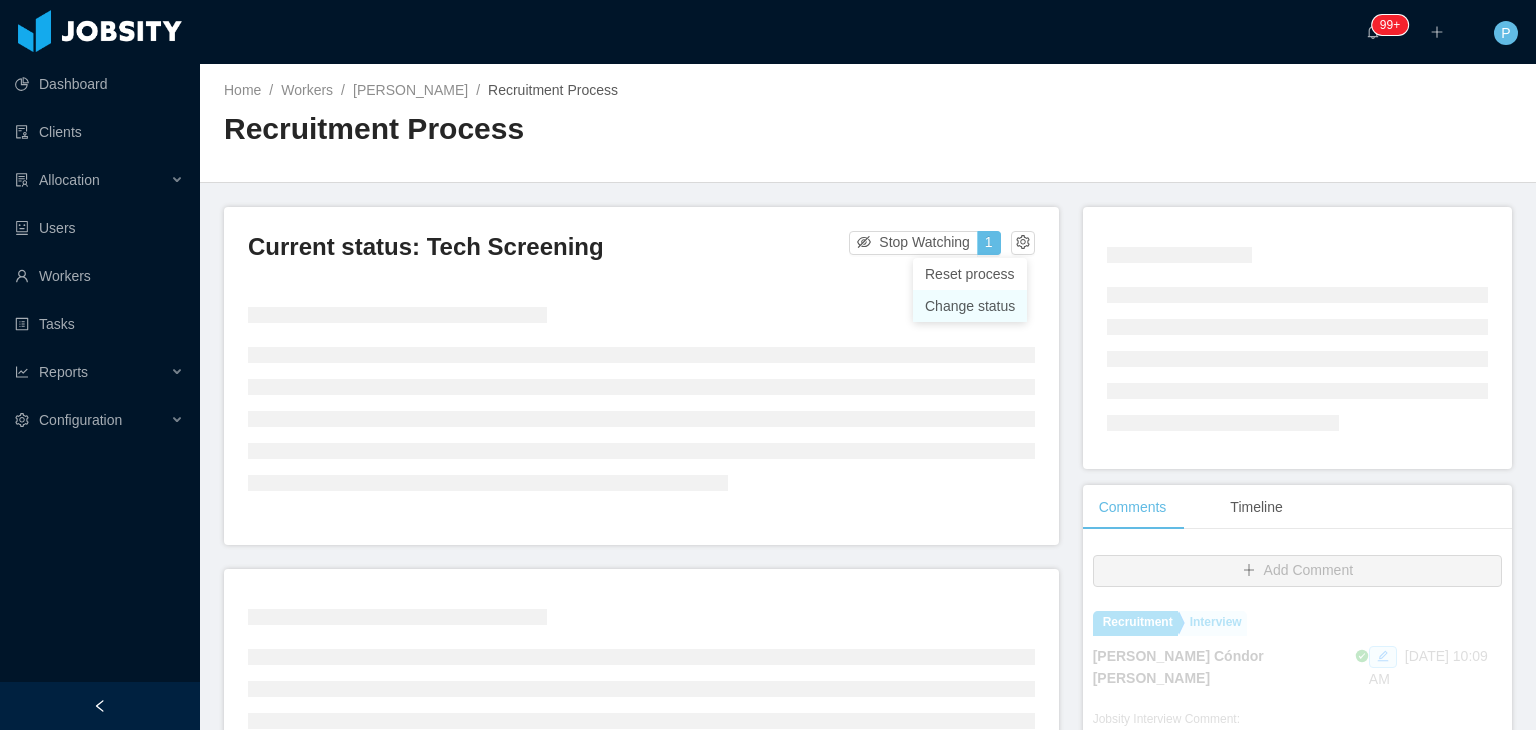 click on "Change status" at bounding box center (970, 306) 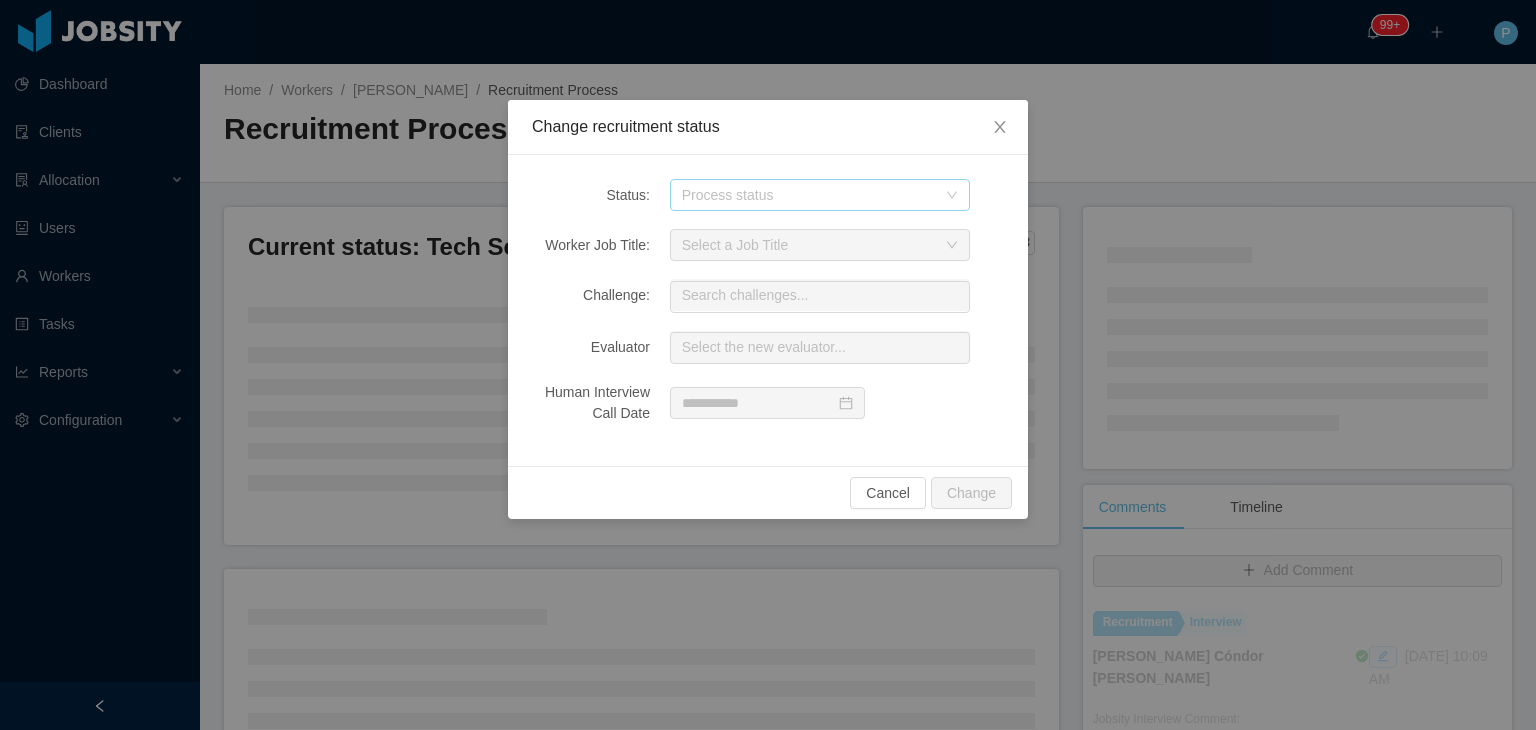 click on "Process status" at bounding box center (809, 195) 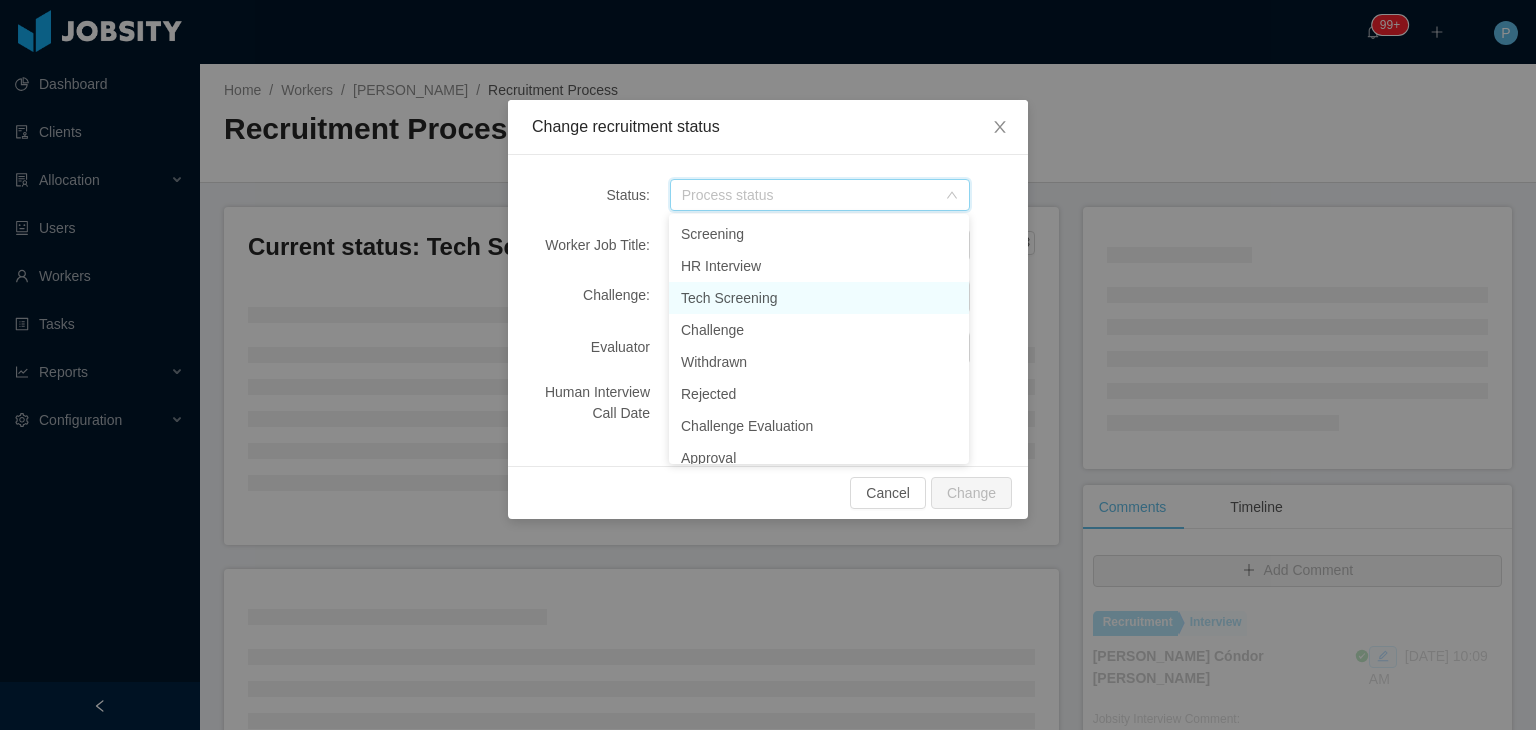 click on "Tech Screening" at bounding box center [819, 298] 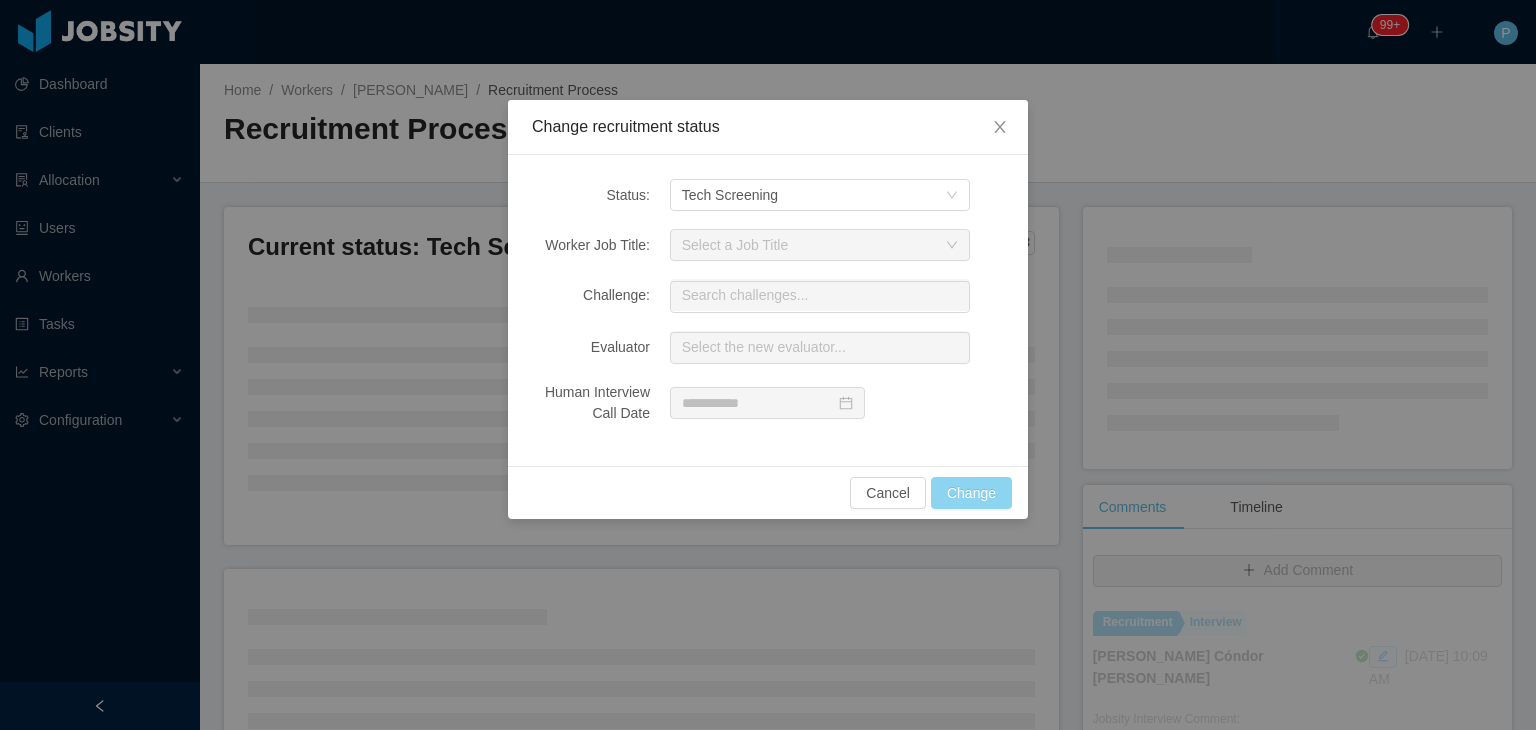 click on "Change" at bounding box center [971, 493] 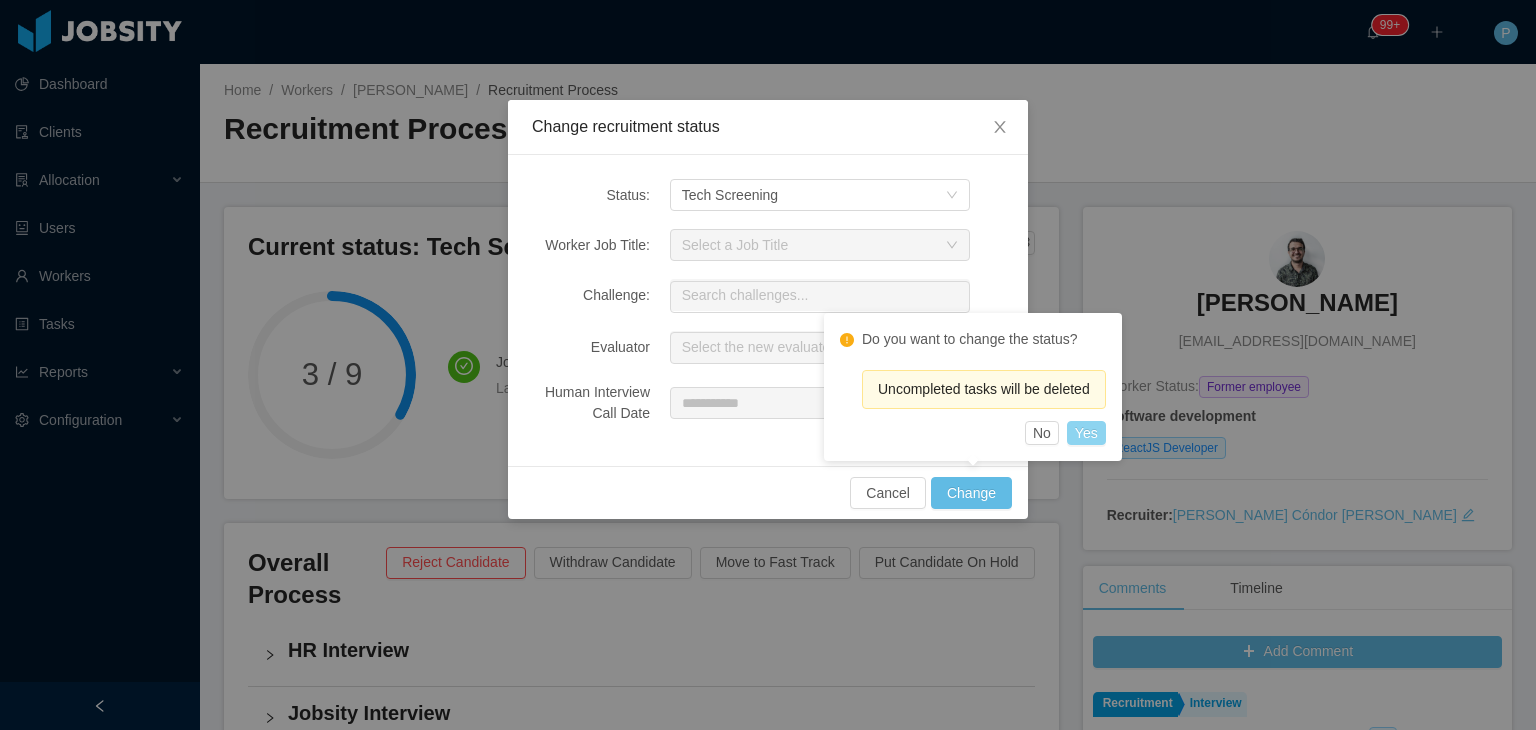click on "Yes" at bounding box center (1086, 433) 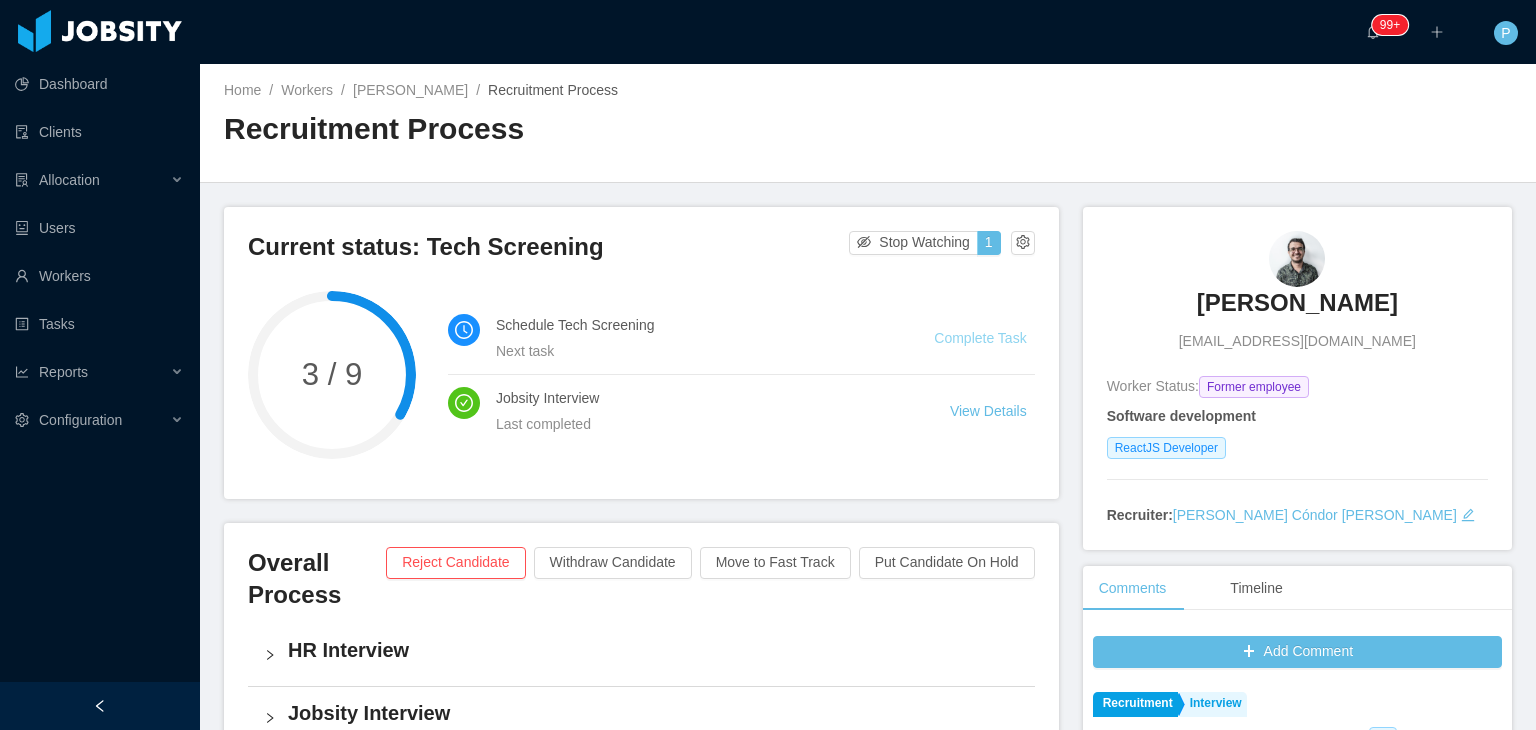 click on "Complete Task" at bounding box center [980, 338] 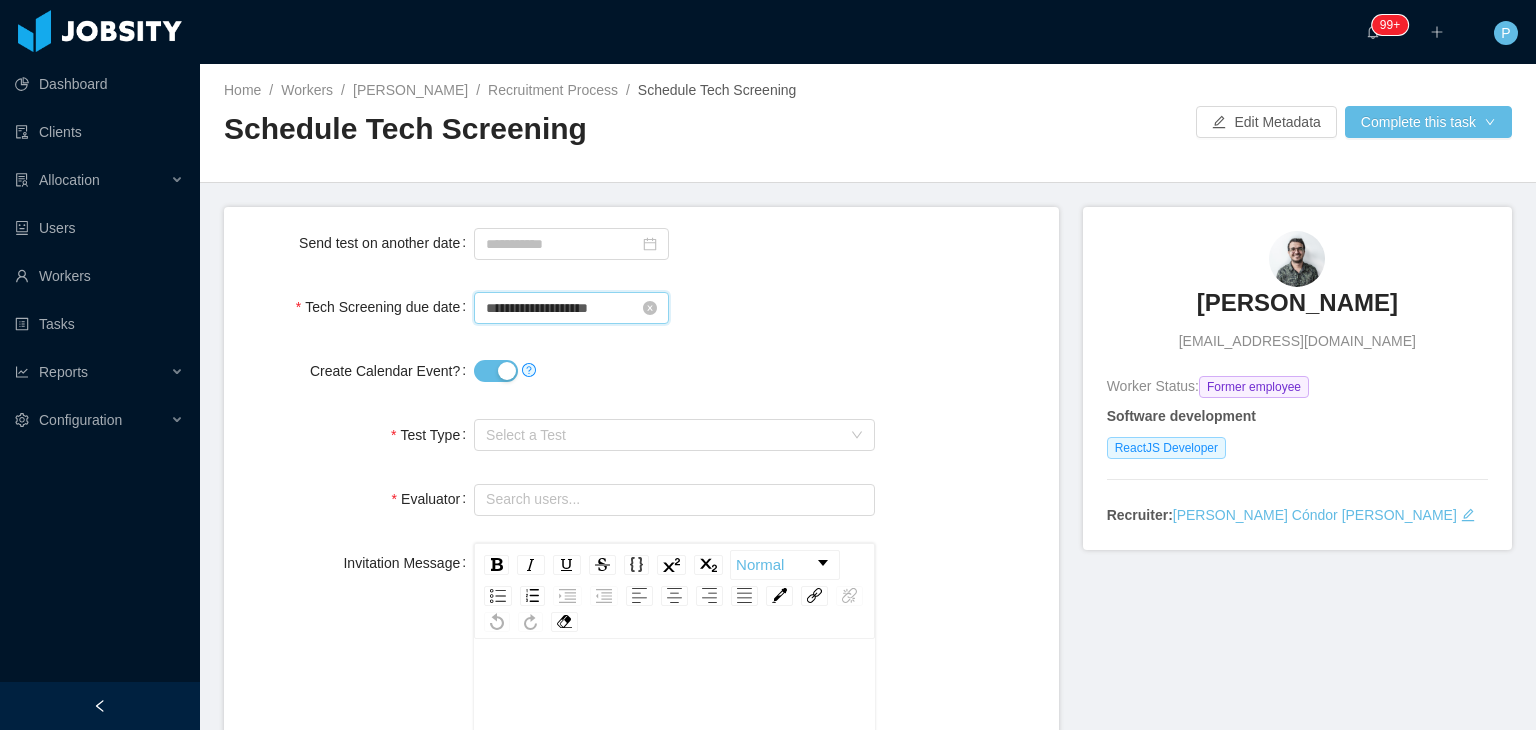 click on "**********" at bounding box center [571, 308] 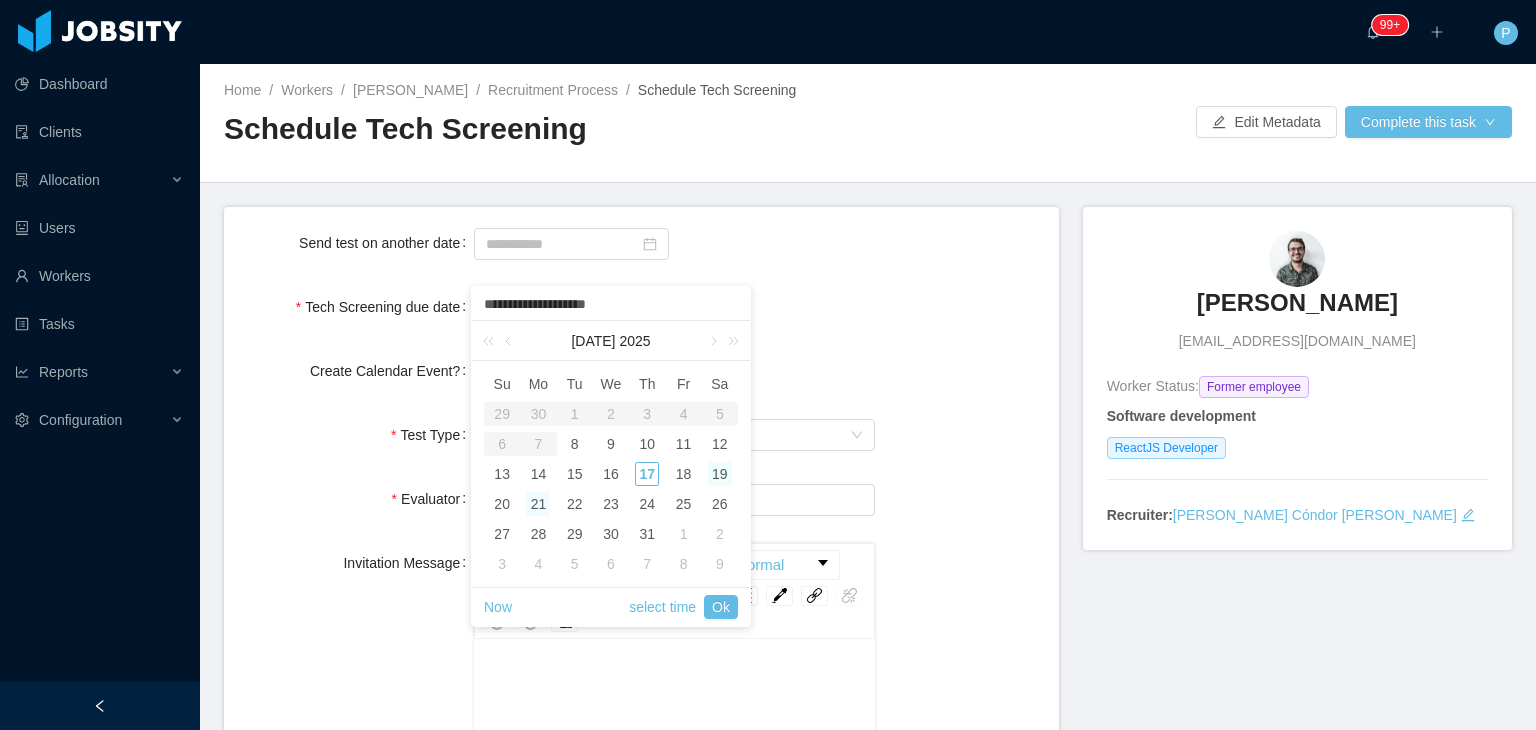 click on "19" at bounding box center [720, 474] 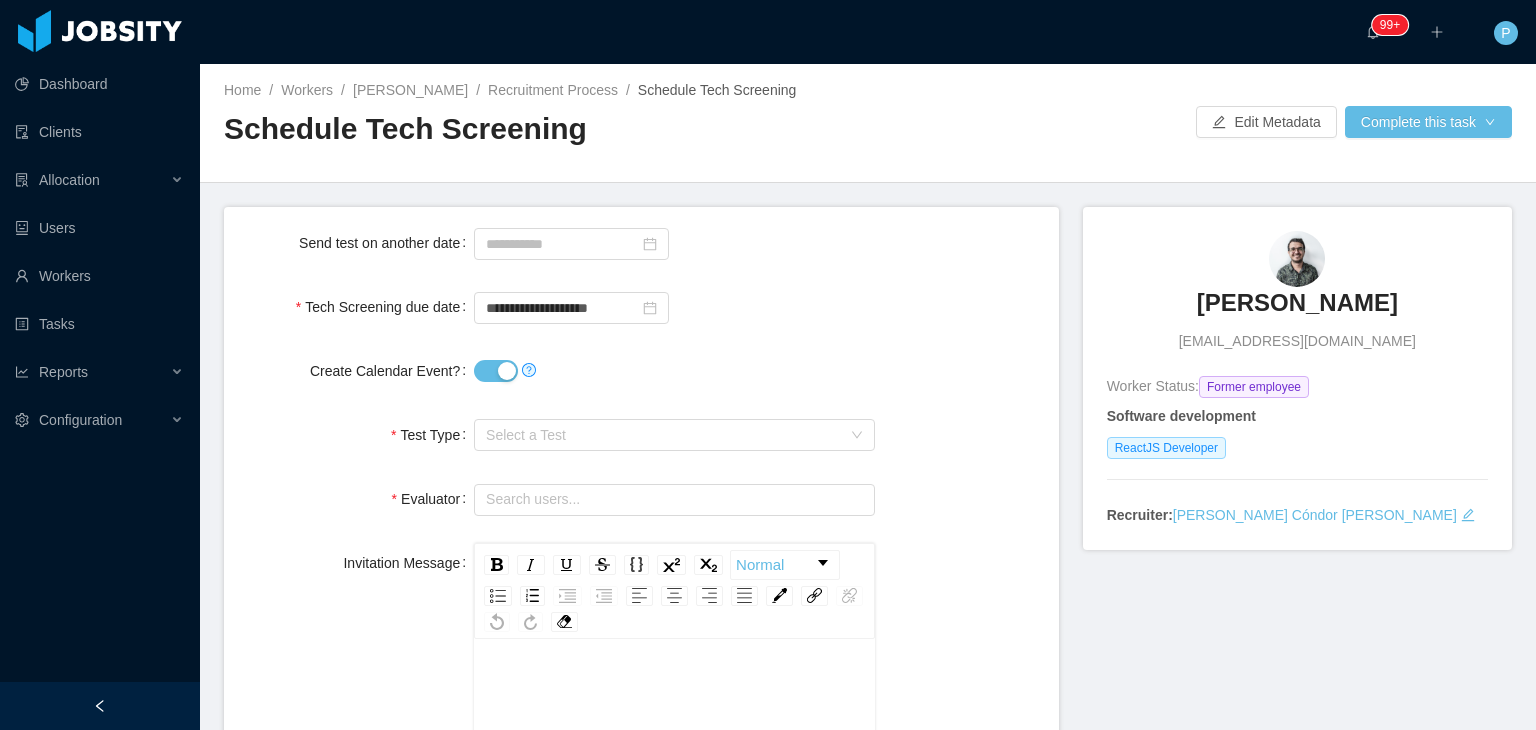 click at bounding box center [674, 371] 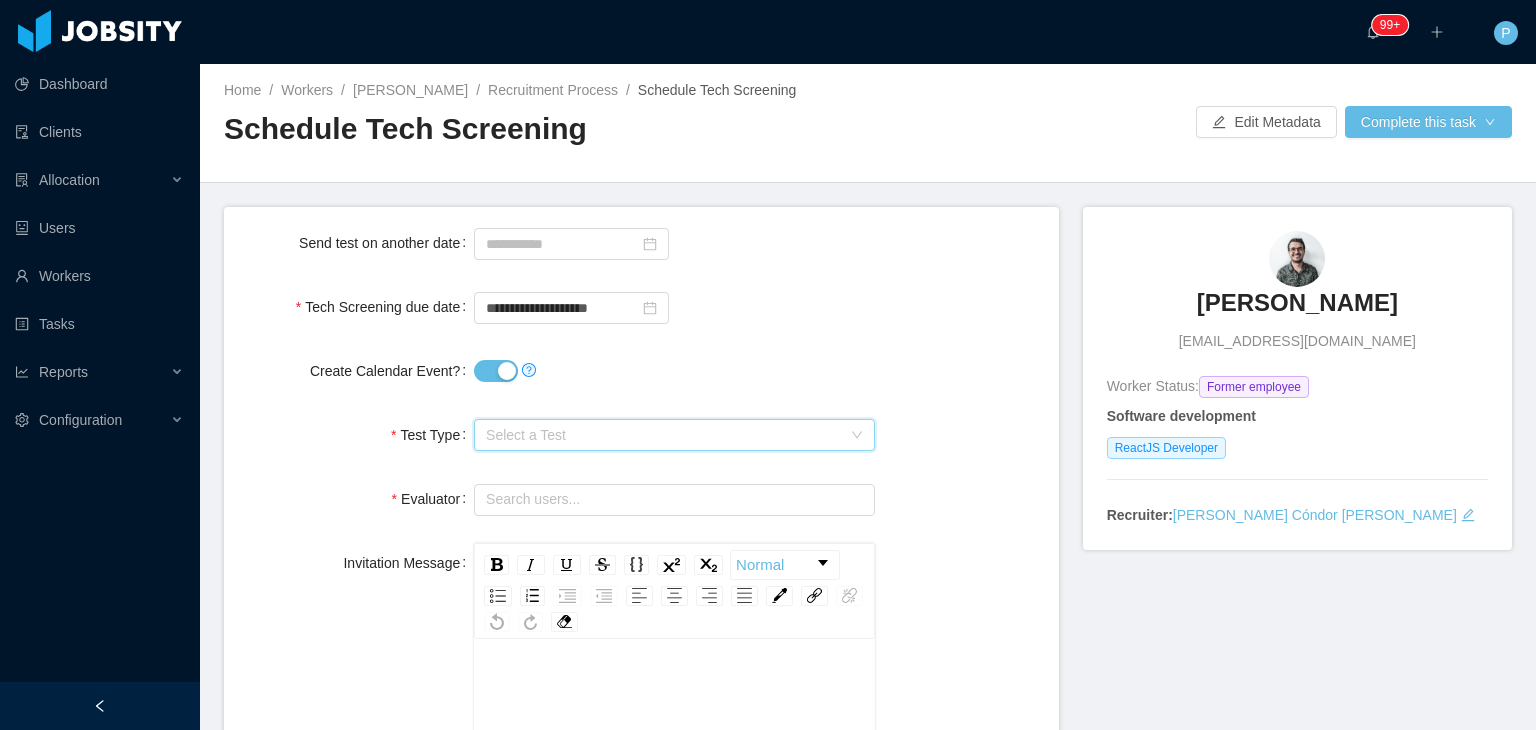 click on "Select a Test" at bounding box center (663, 435) 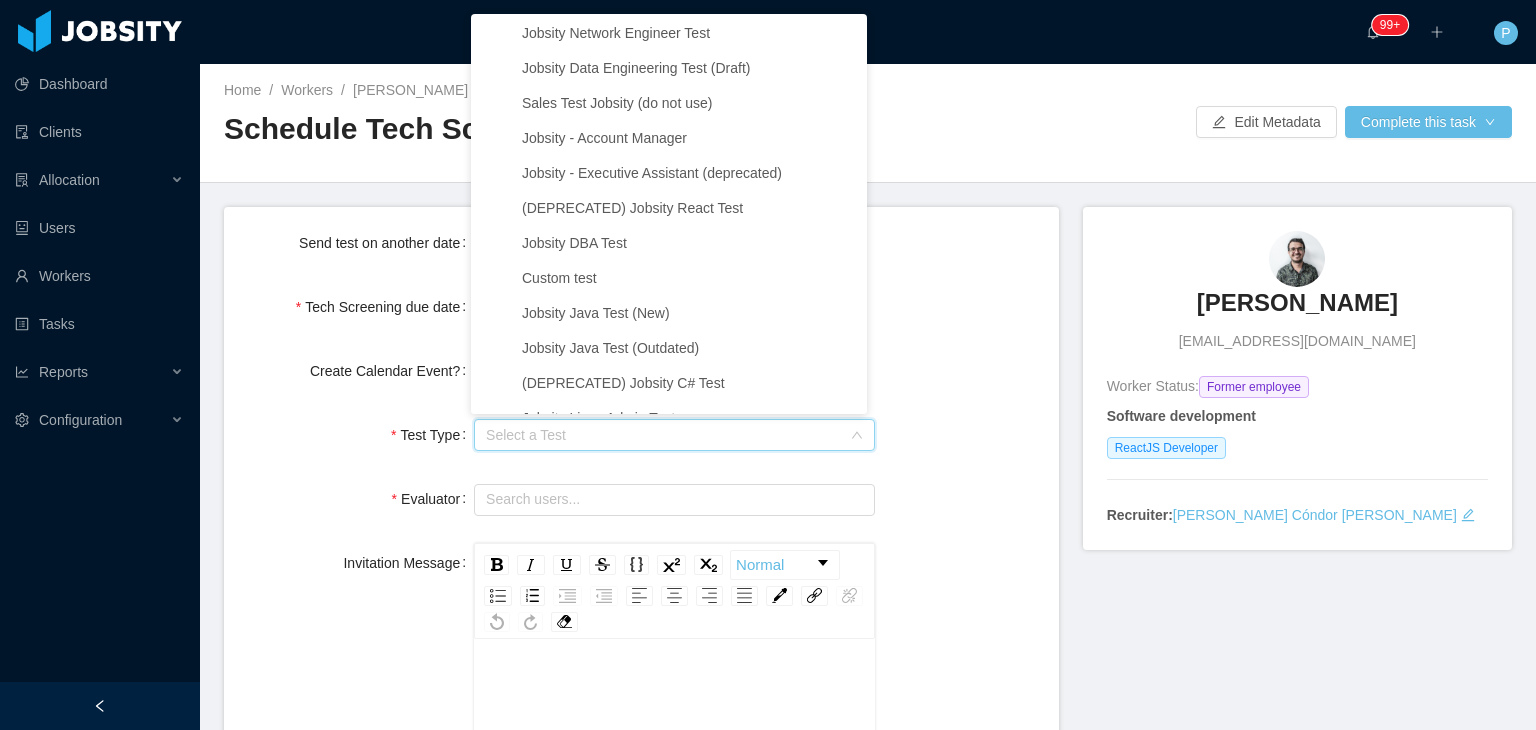 scroll, scrollTop: 699, scrollLeft: 0, axis: vertical 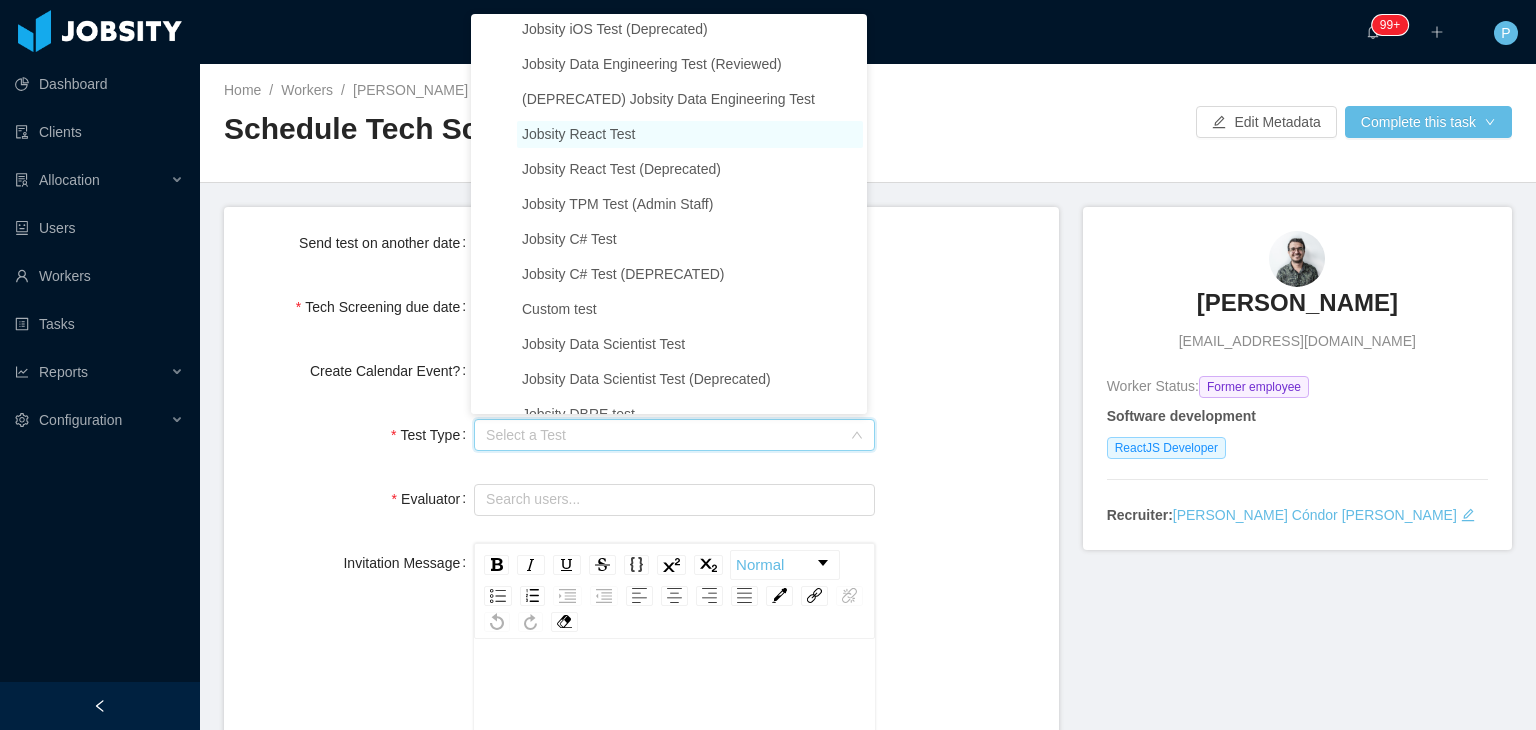 click on "Jobsity React Test" at bounding box center (690, 134) 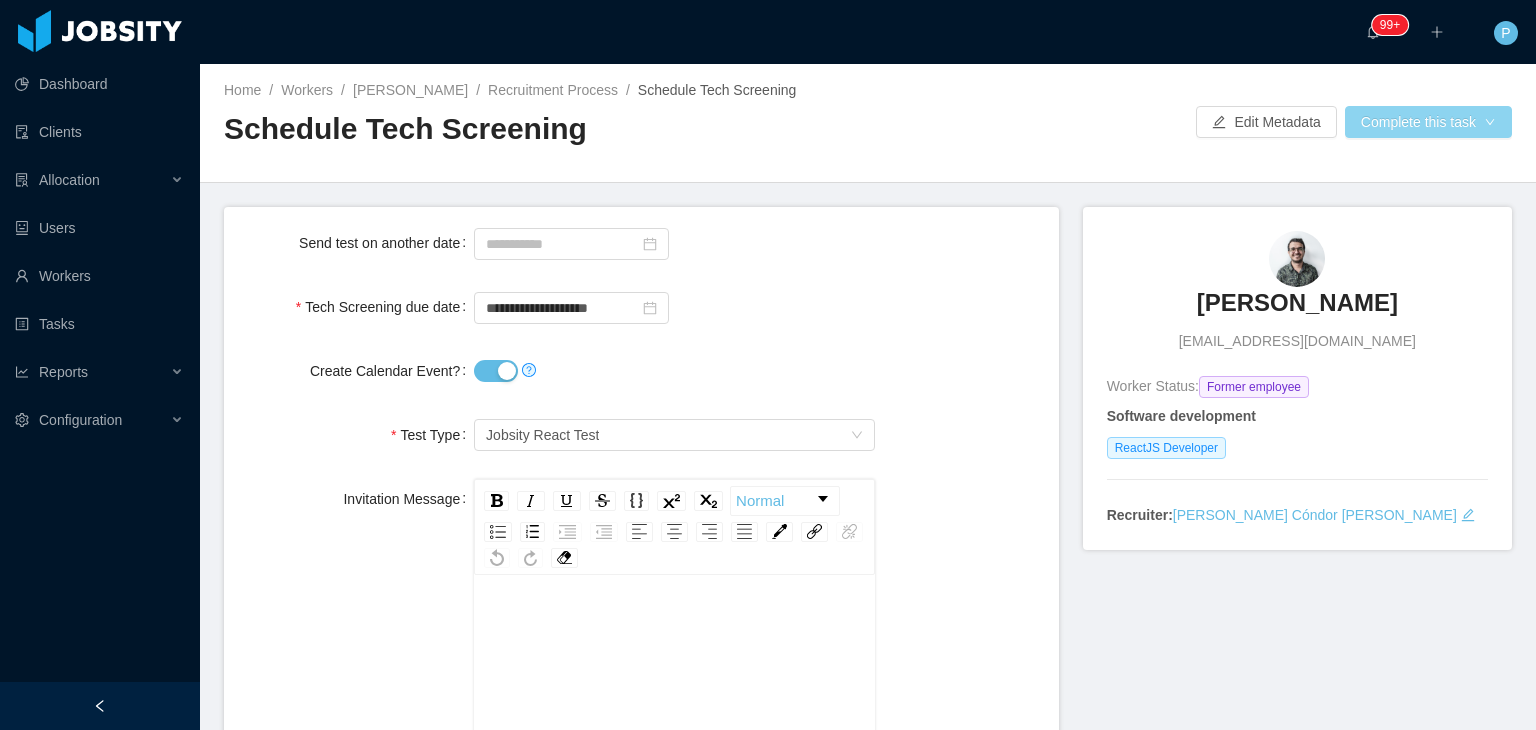 click on "Complete this task" at bounding box center [1428, 122] 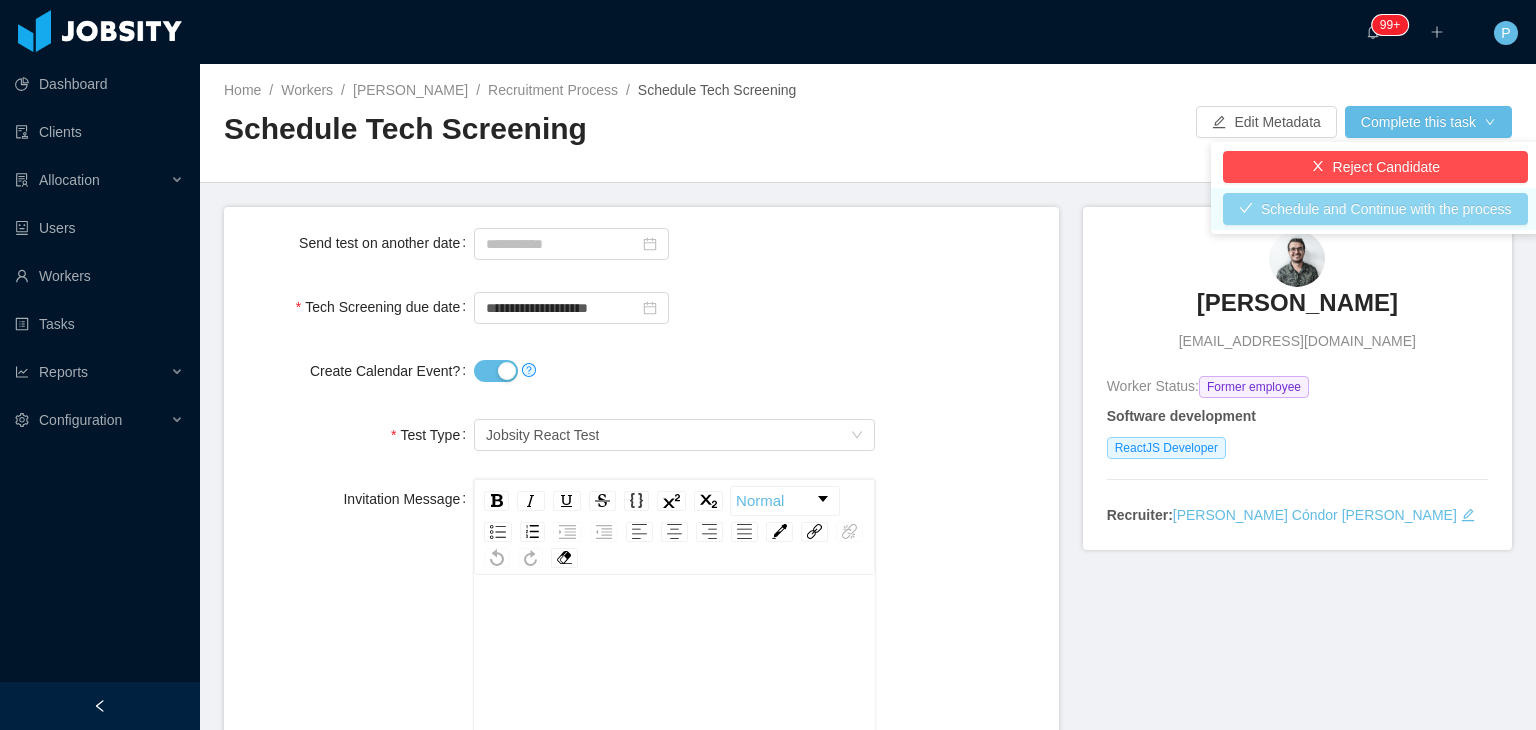 click on "Schedule and Continue with the process" at bounding box center (1375, 209) 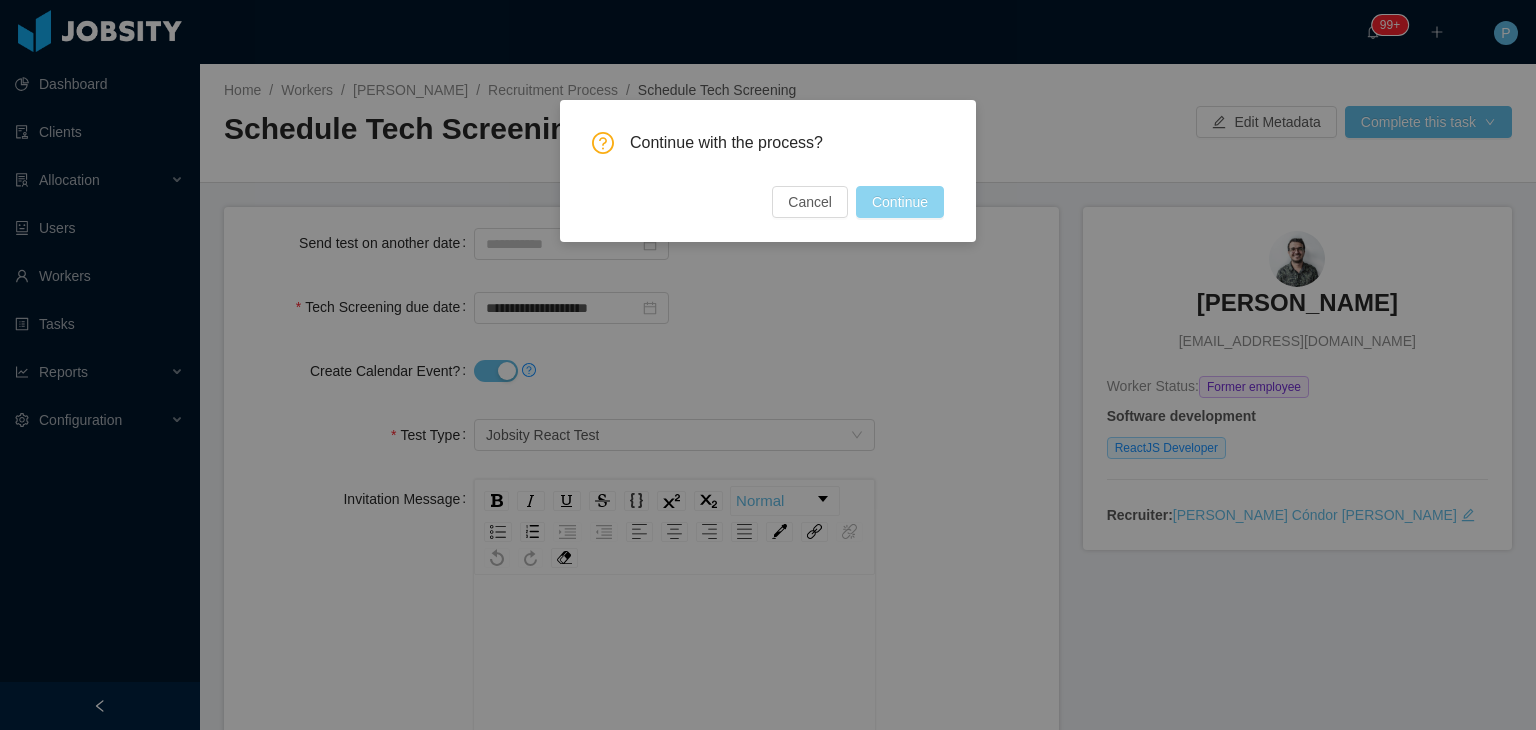 click on "Continue" at bounding box center [900, 202] 